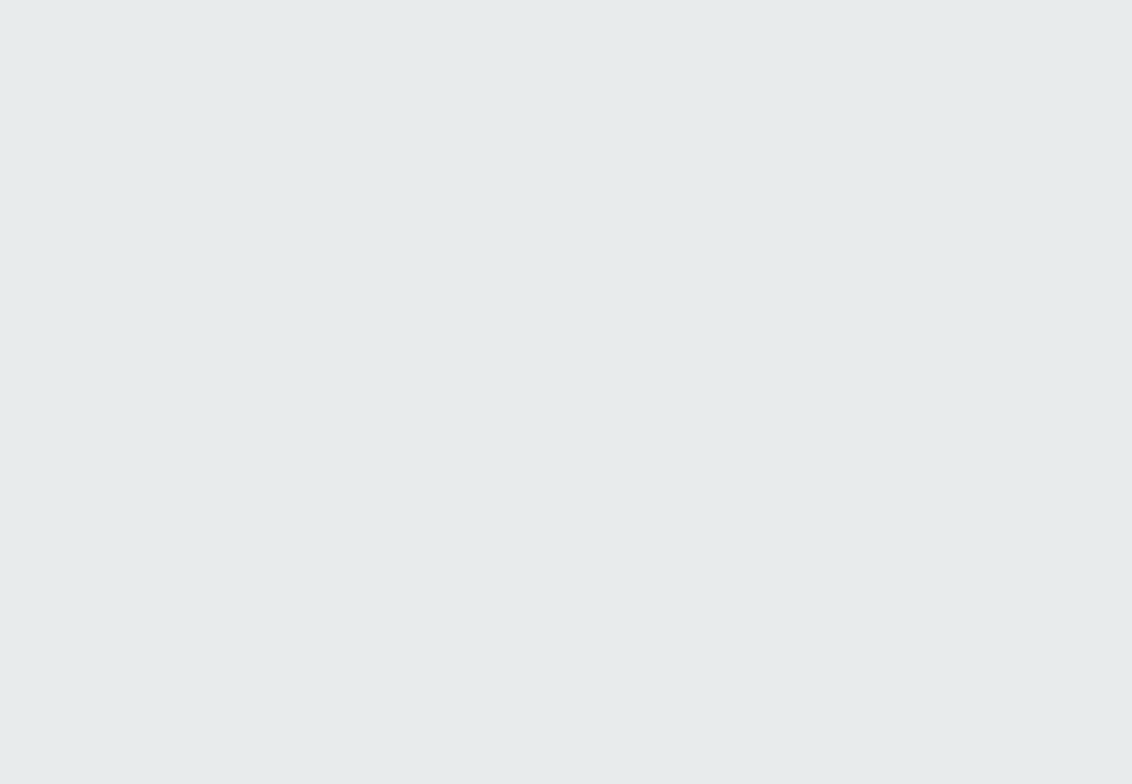 scroll, scrollTop: 0, scrollLeft: 0, axis: both 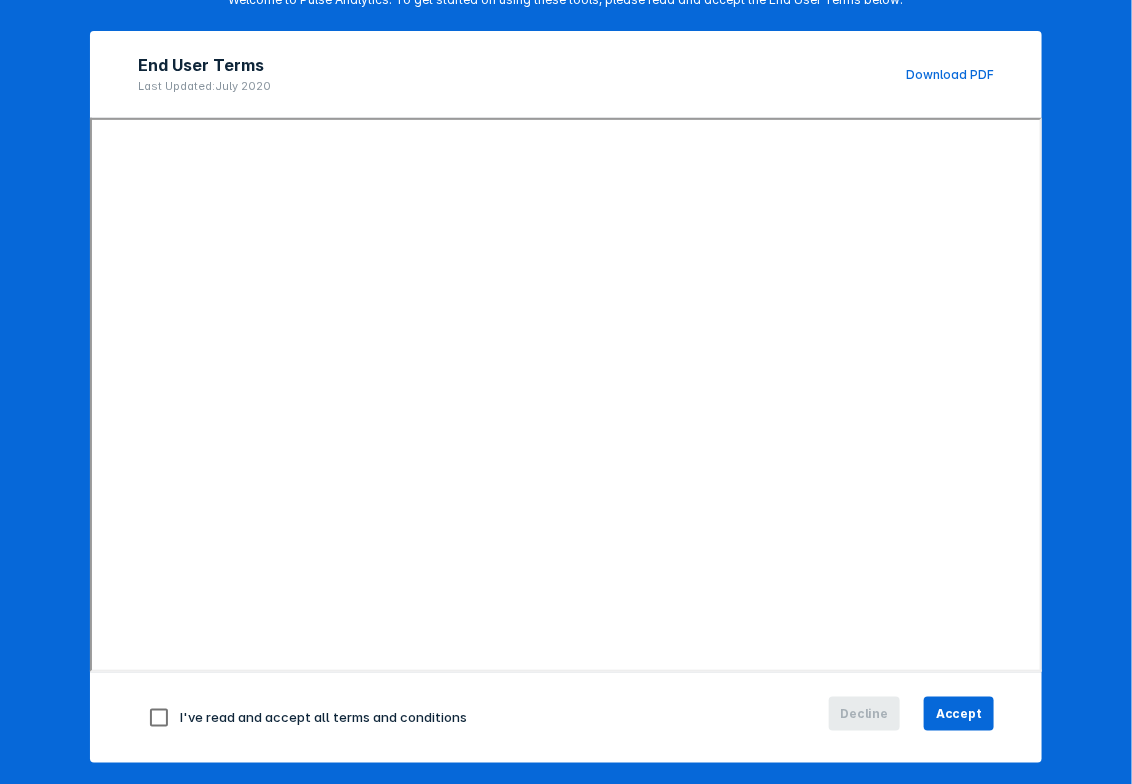 click at bounding box center (159, 718) 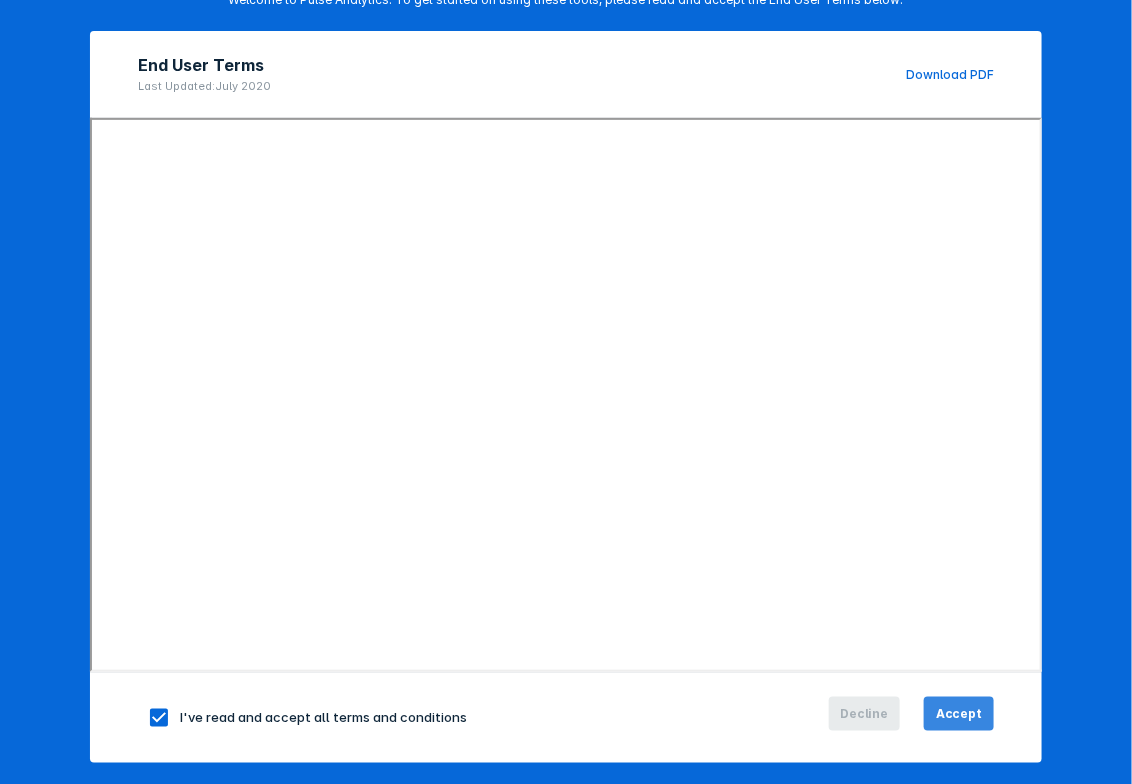 click on "Accept" at bounding box center (959, 714) 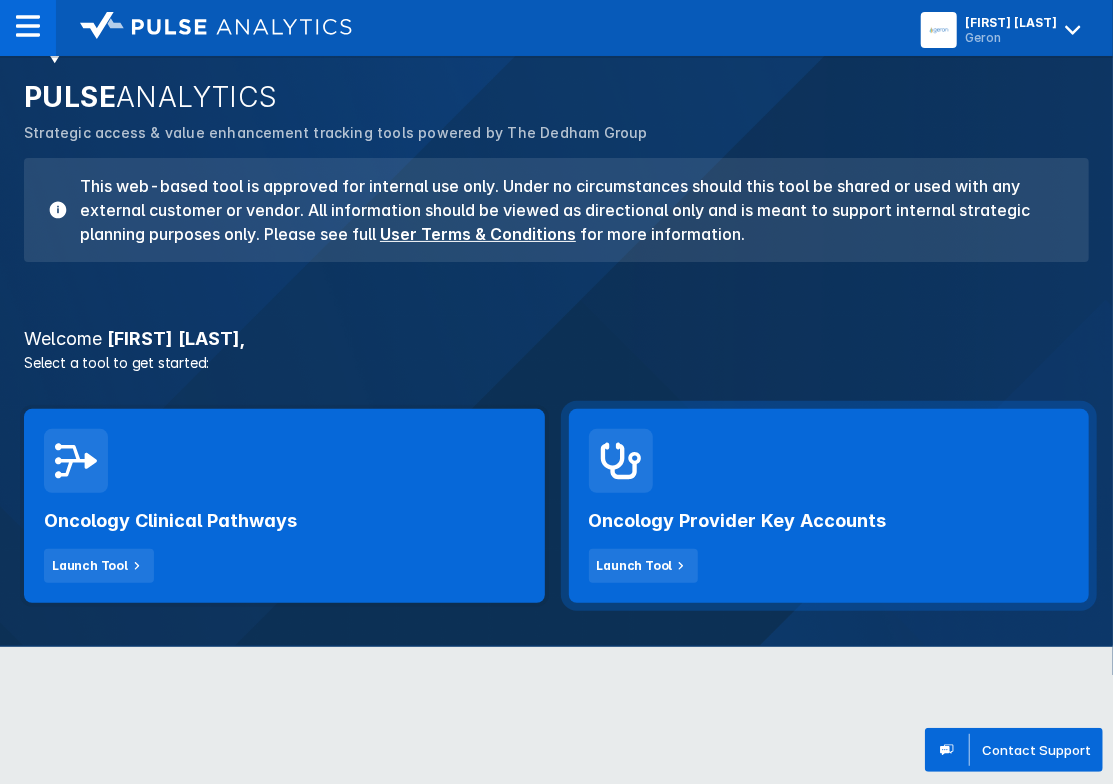 scroll, scrollTop: 124, scrollLeft: 0, axis: vertical 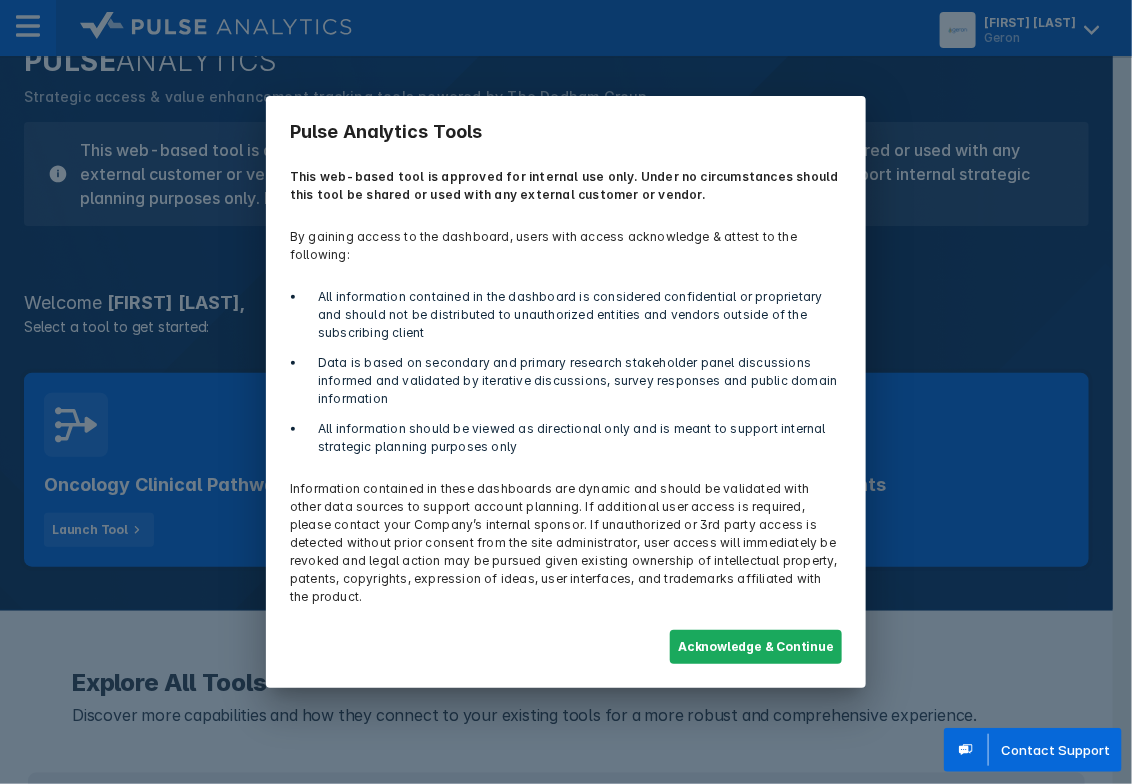 click on "Acknowledge & Continue" at bounding box center (756, 647) 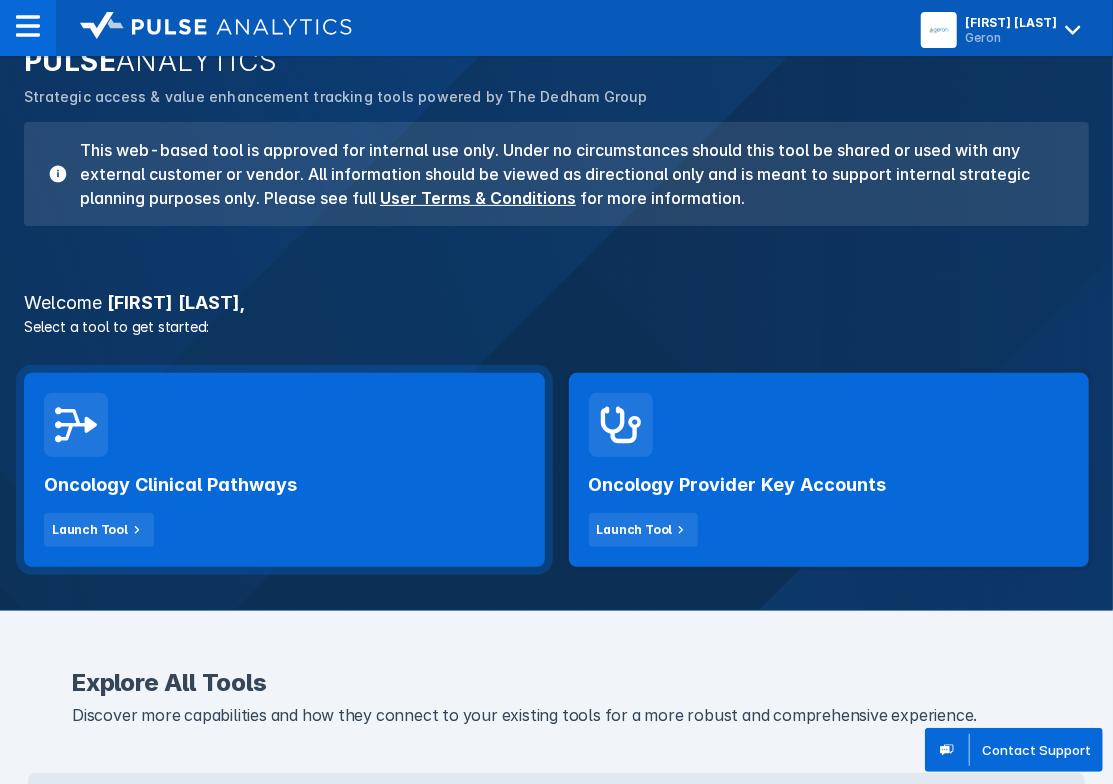 click on "Oncology Clinical Pathways Launch Tool" at bounding box center (284, 502) 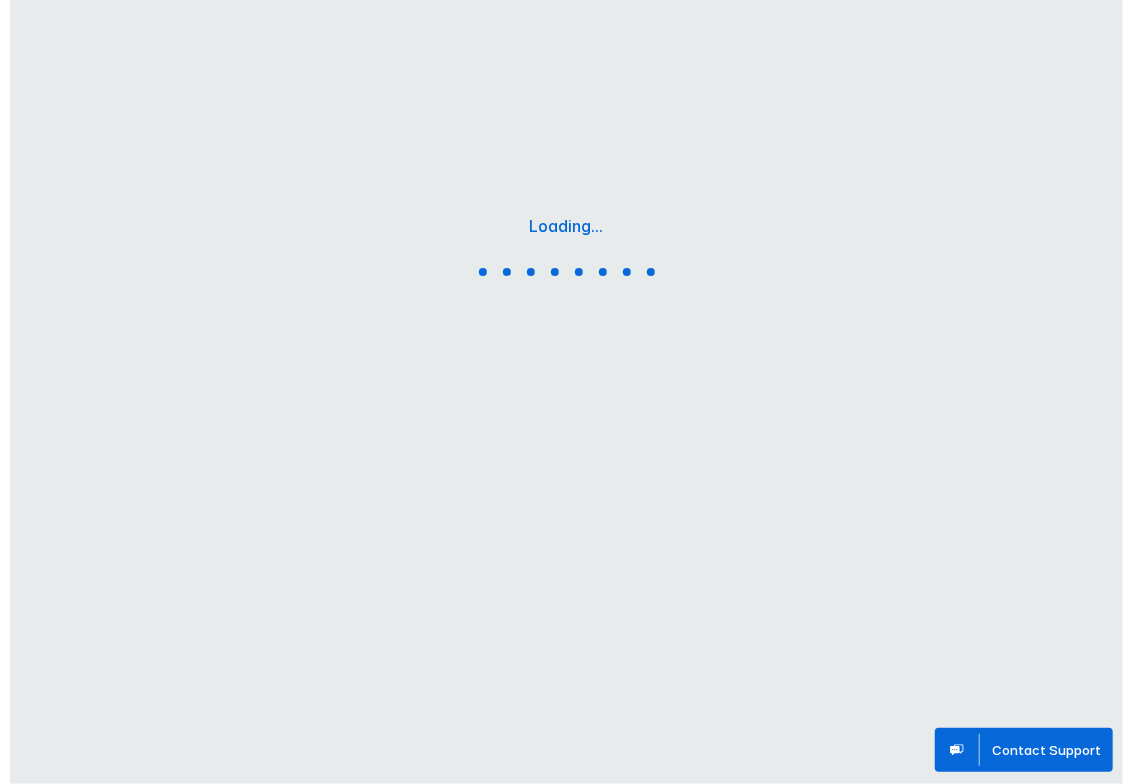 scroll, scrollTop: 0, scrollLeft: 0, axis: both 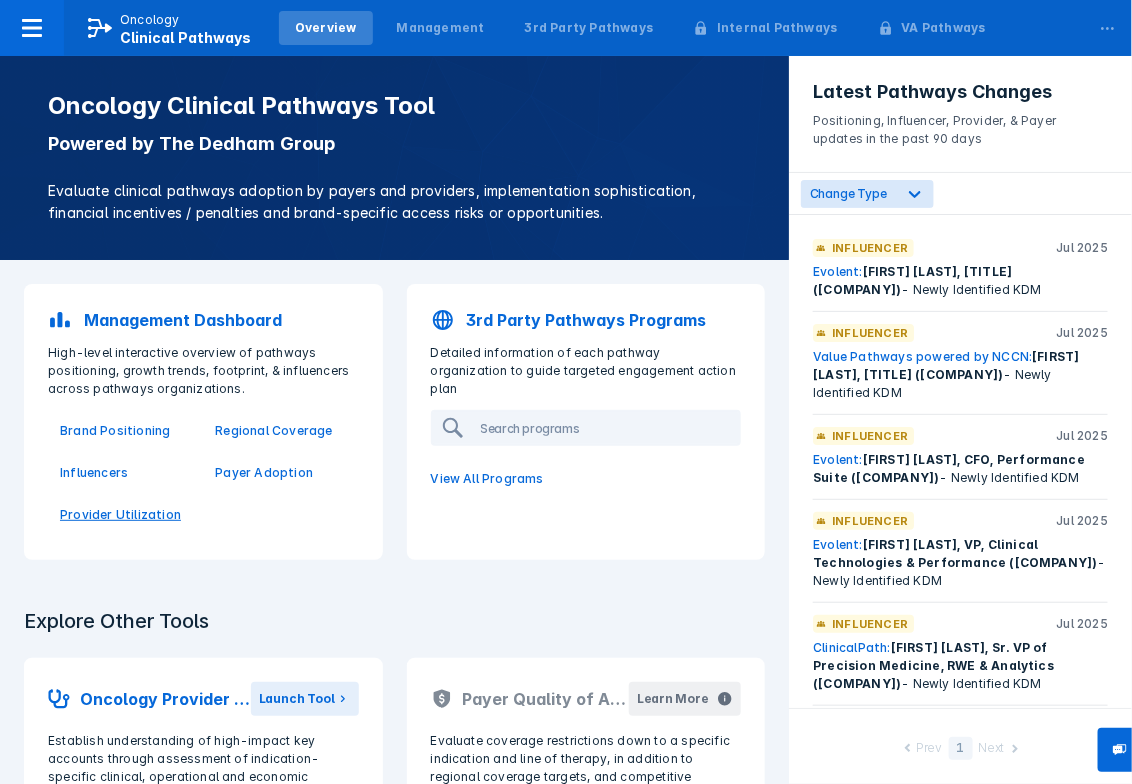 click on "Provider Utilization" at bounding box center [125, 515] 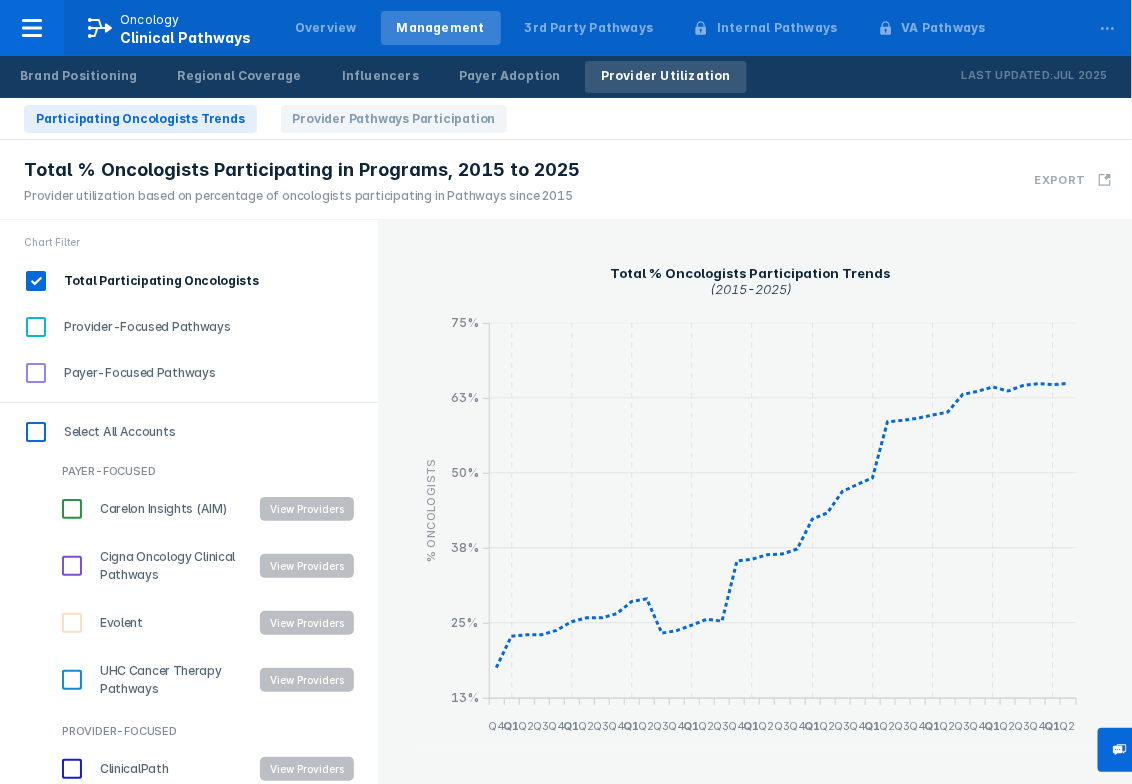 click on "Provider-Focused Pathways" at bounding box center (36, 327) 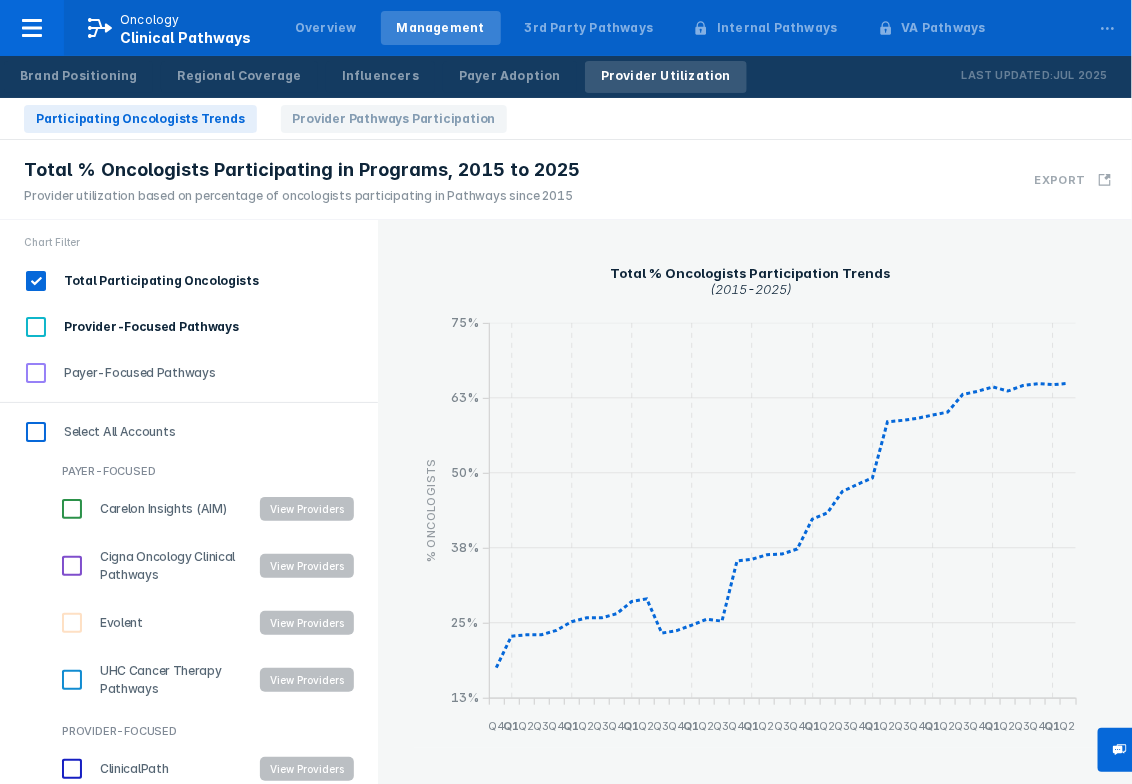 checkbox on "true" 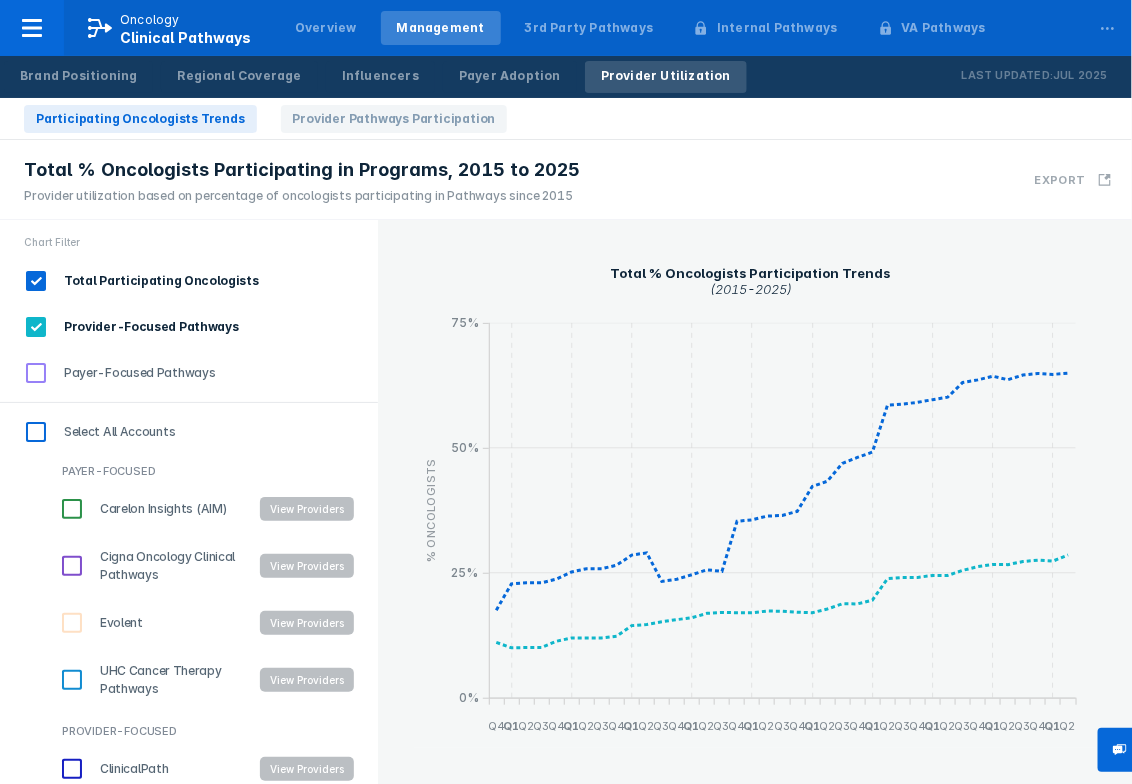 click on "Total Participating Oncologists" at bounding box center (36, 281) 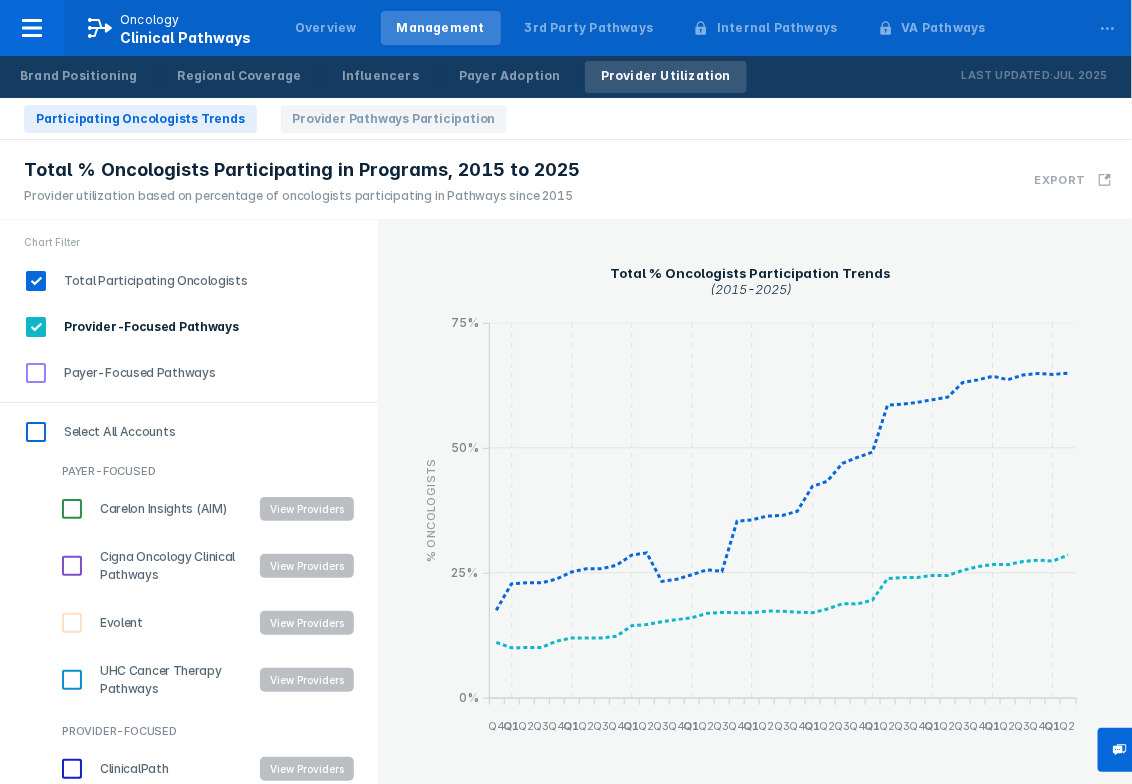 checkbox on "false" 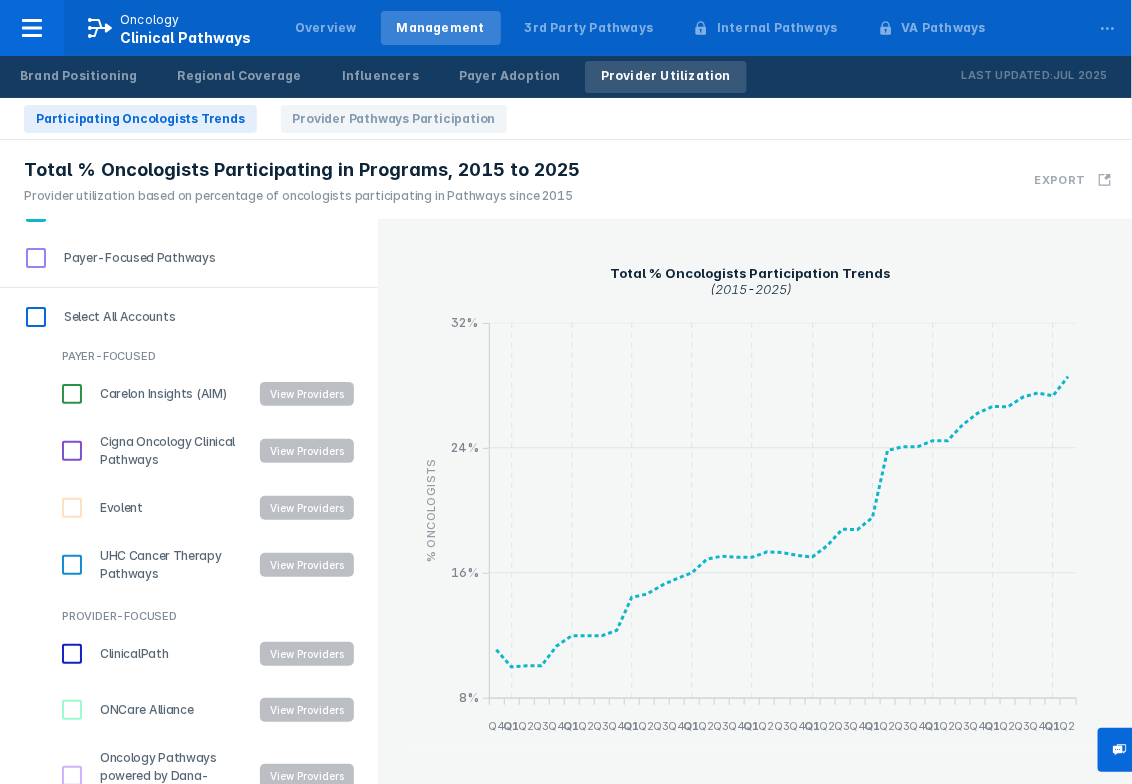 scroll, scrollTop: 0, scrollLeft: 0, axis: both 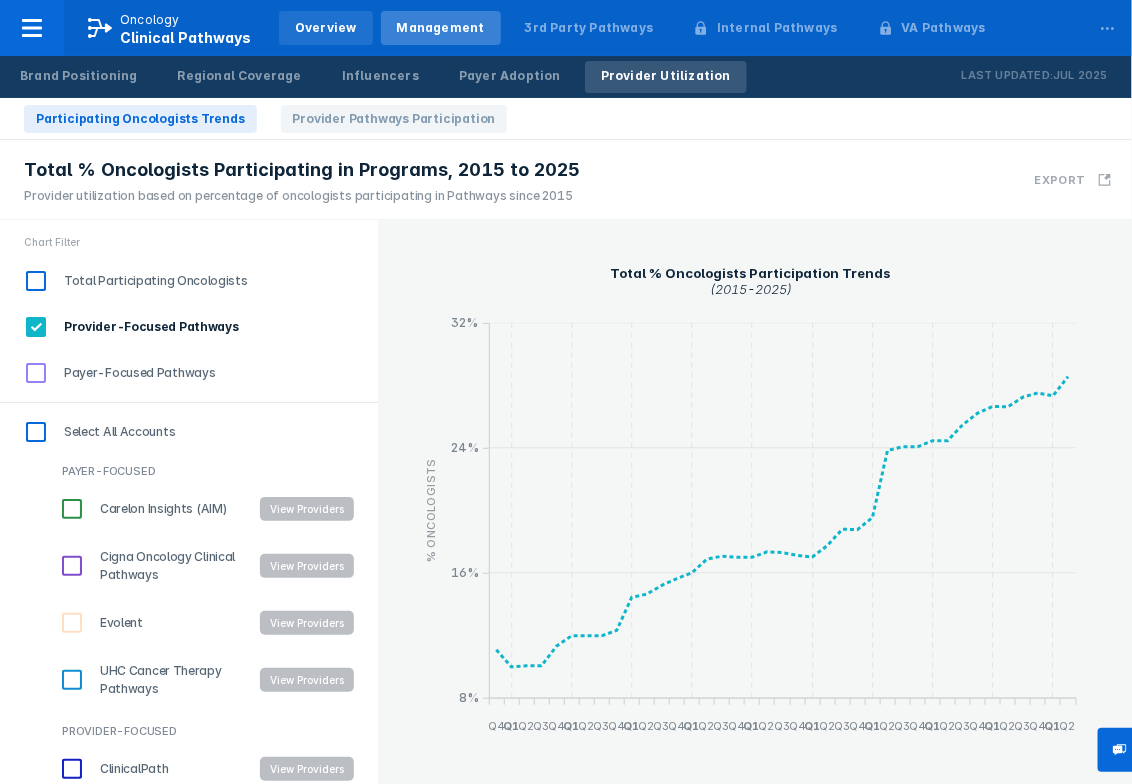 click on "Overview" at bounding box center [326, 28] 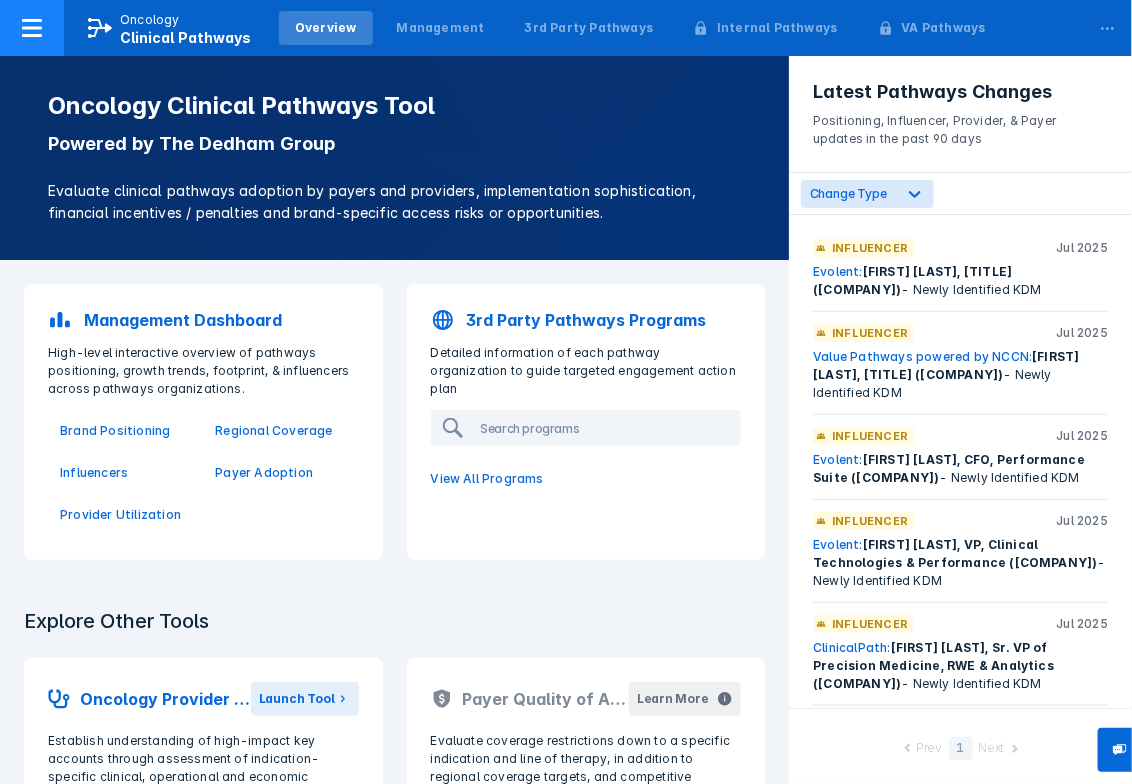 click 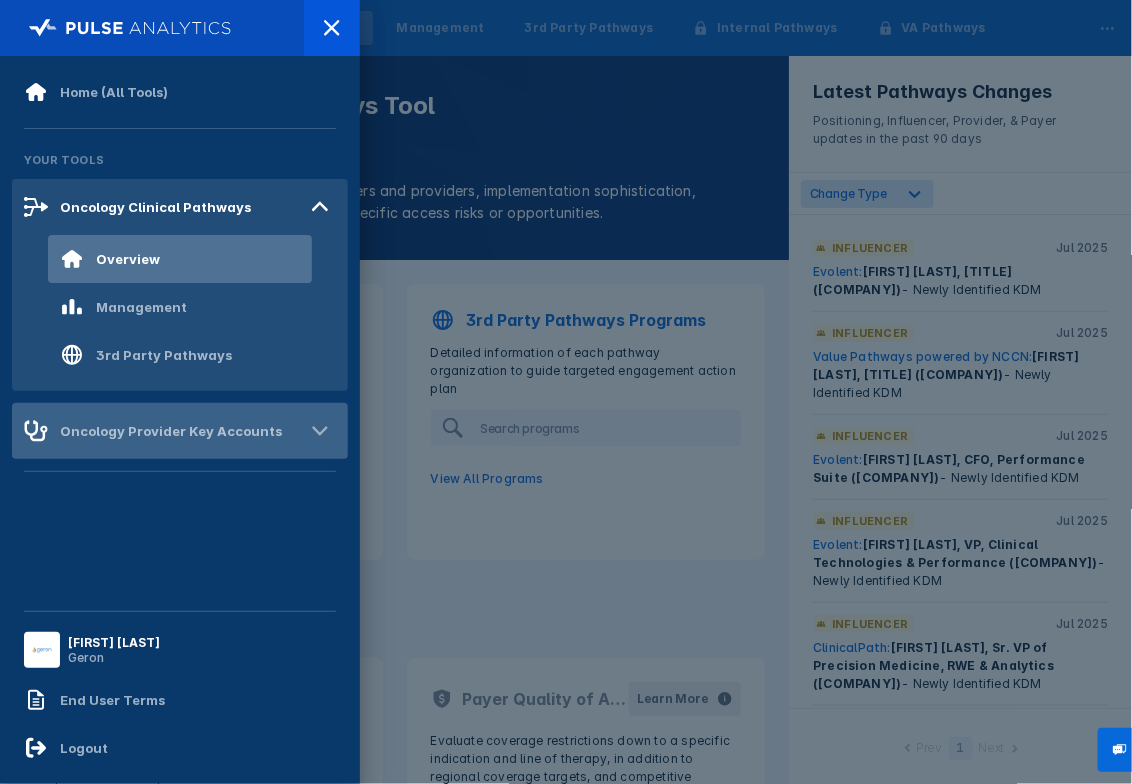 click on "Oncology Provider Key Accounts" at bounding box center (171, 431) 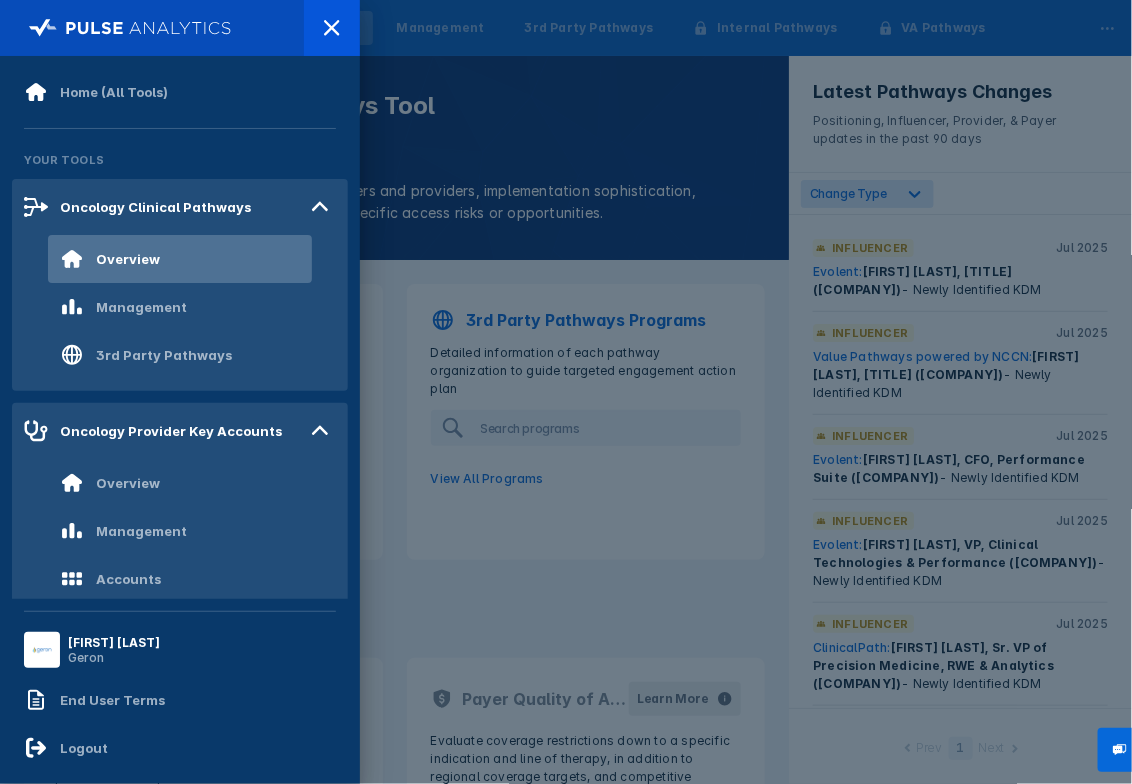 click on "Overview" at bounding box center [180, 259] 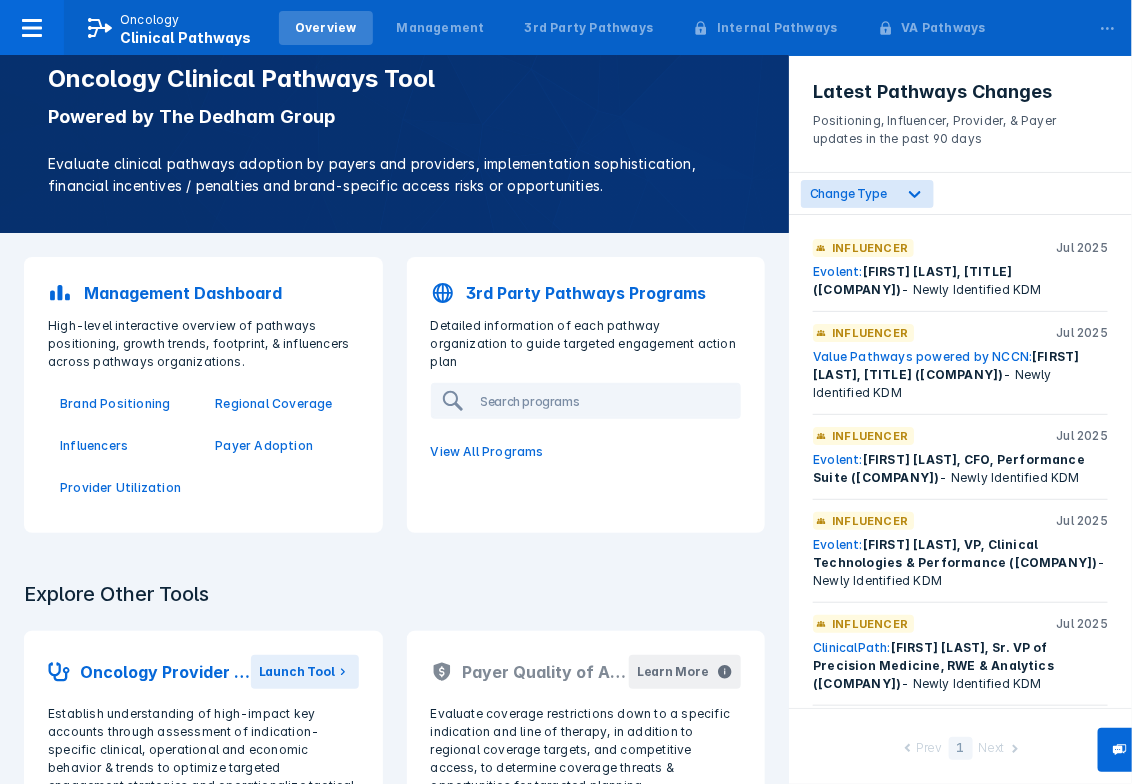scroll, scrollTop: 0, scrollLeft: 0, axis: both 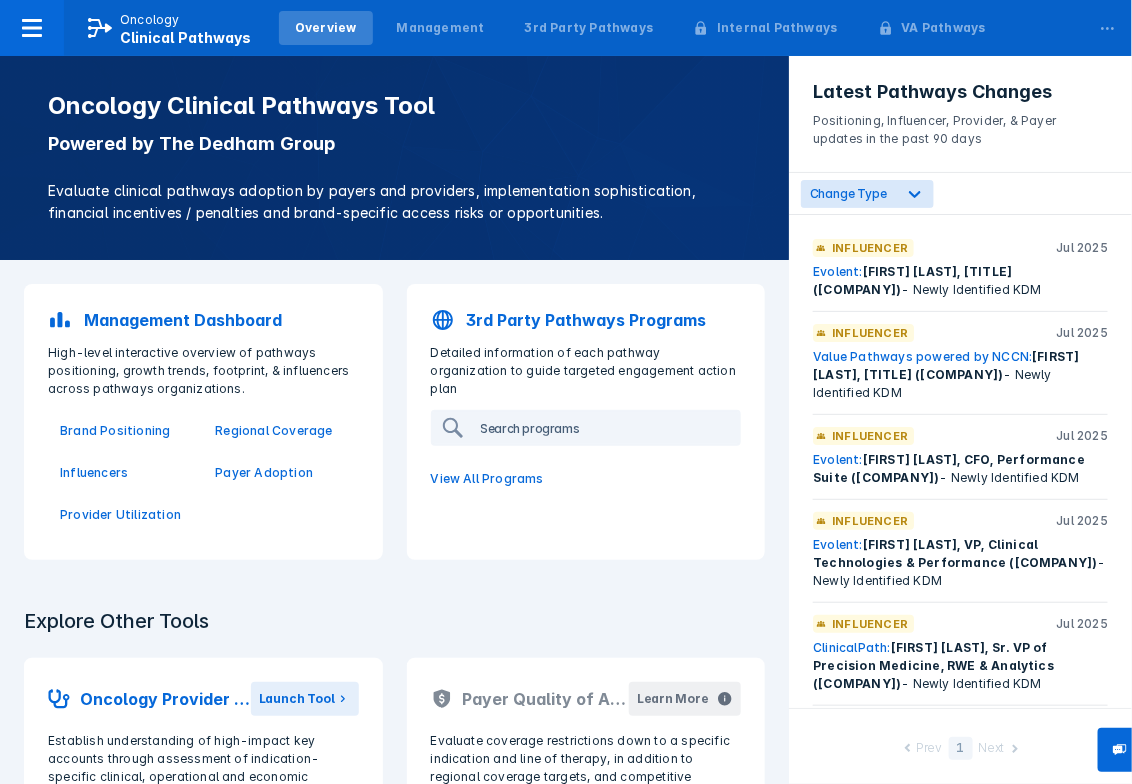 click at bounding box center [606, 428] 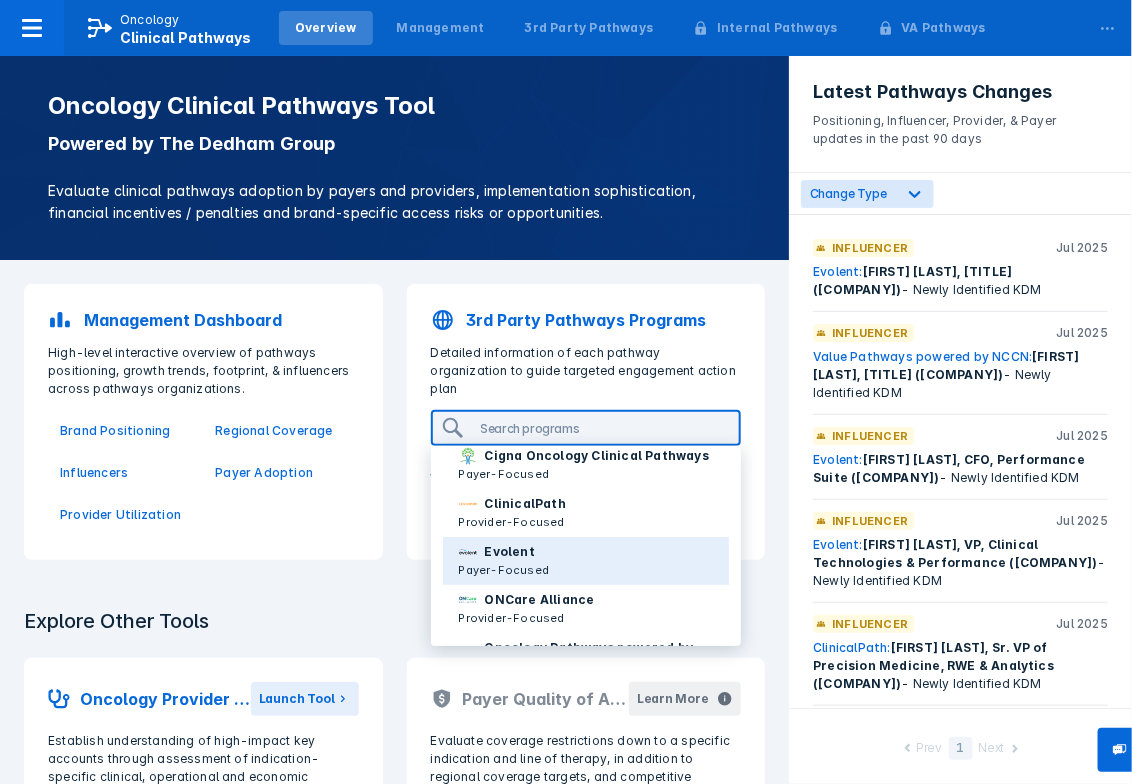 scroll, scrollTop: 59, scrollLeft: 0, axis: vertical 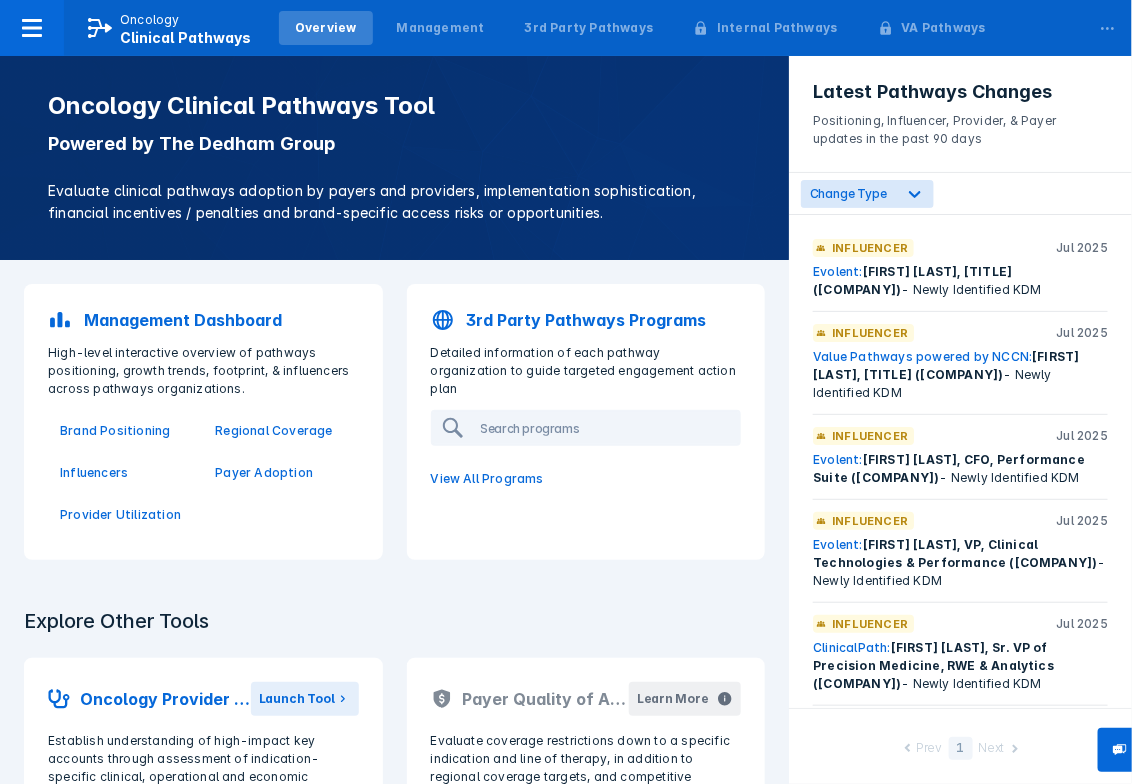click on "3rd Party Pathways Programs Detailed information of each pathway organization to guide targeted engagement action plan View All Programs" at bounding box center [586, 398] 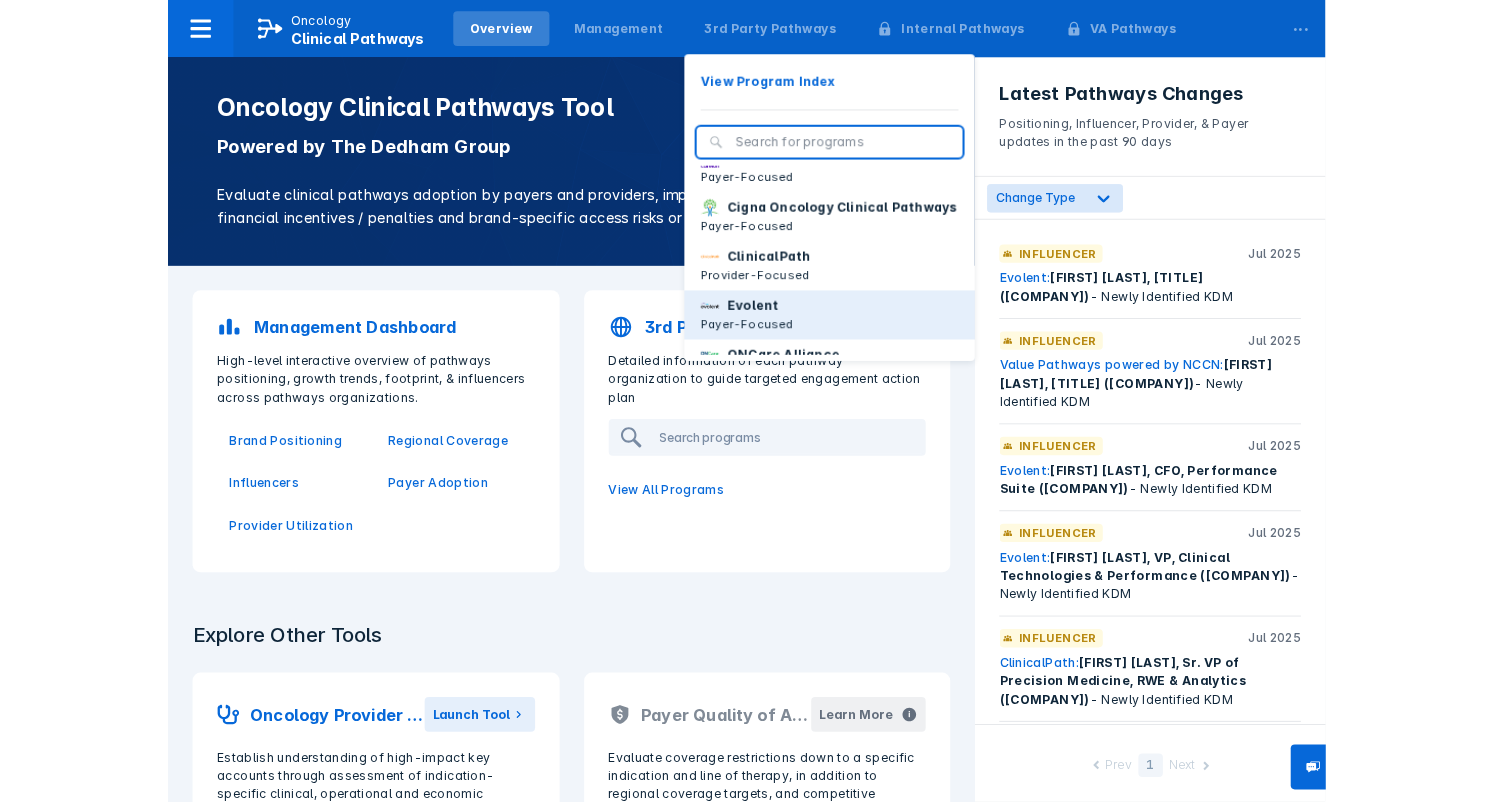 scroll, scrollTop: 0, scrollLeft: 0, axis: both 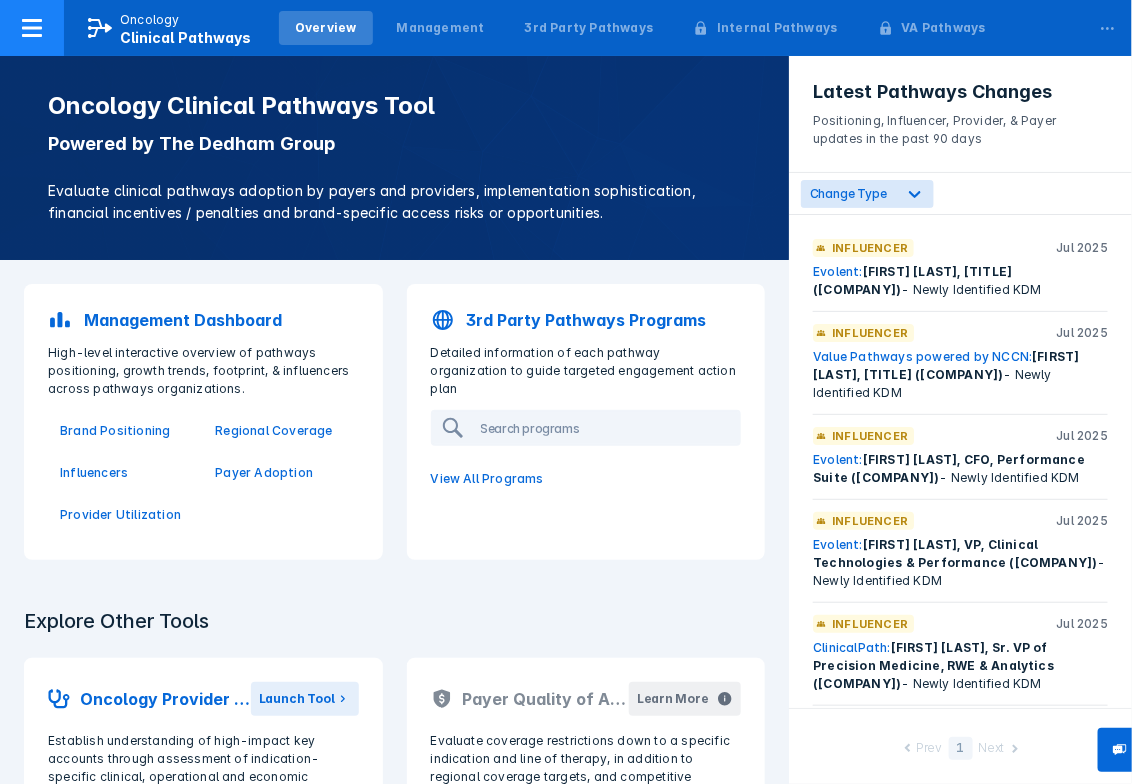 click 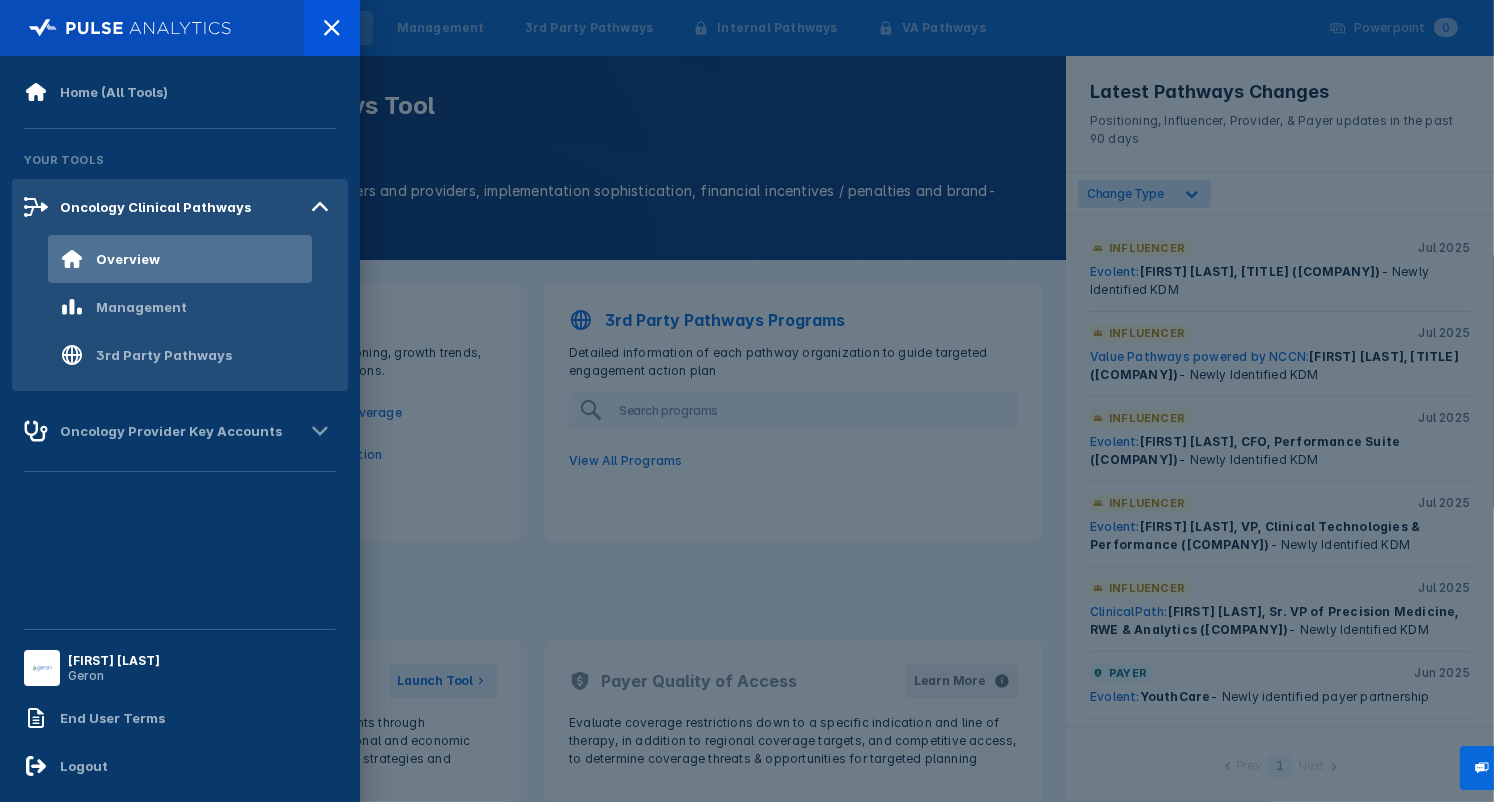 click at bounding box center [747, 401] 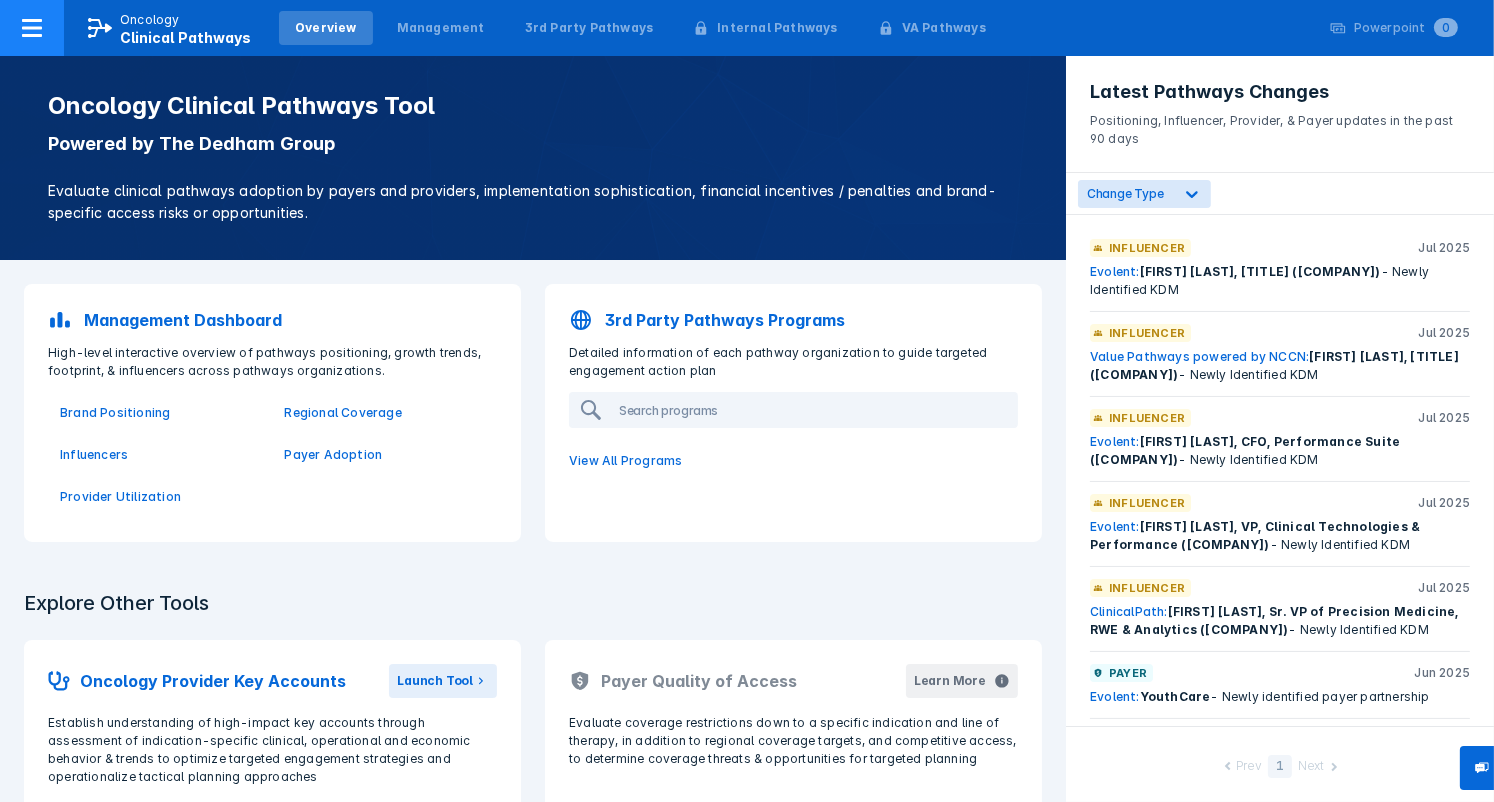 click 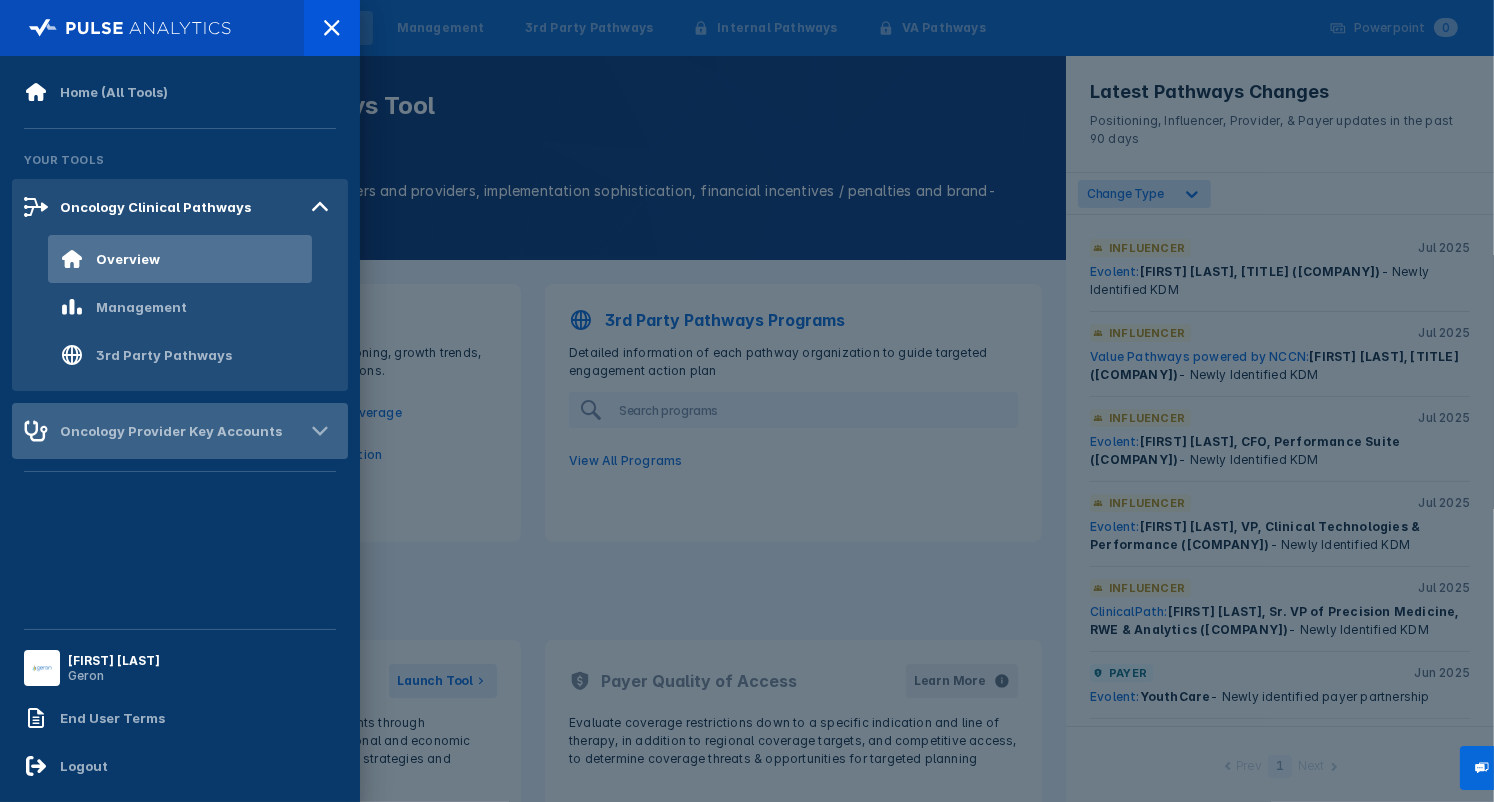 click on "Oncology Provider Key Accounts" at bounding box center (171, 431) 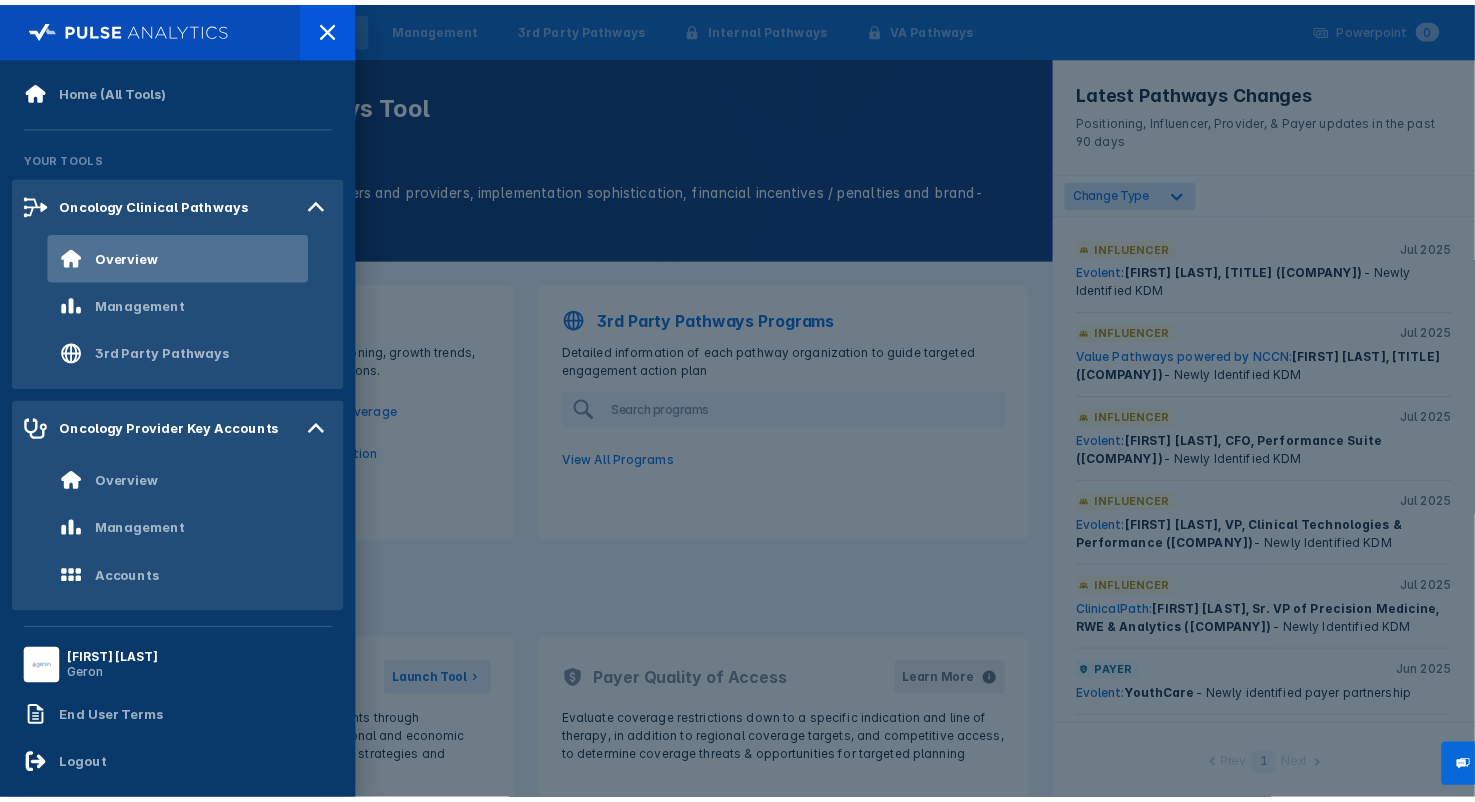 scroll, scrollTop: 0, scrollLeft: 0, axis: both 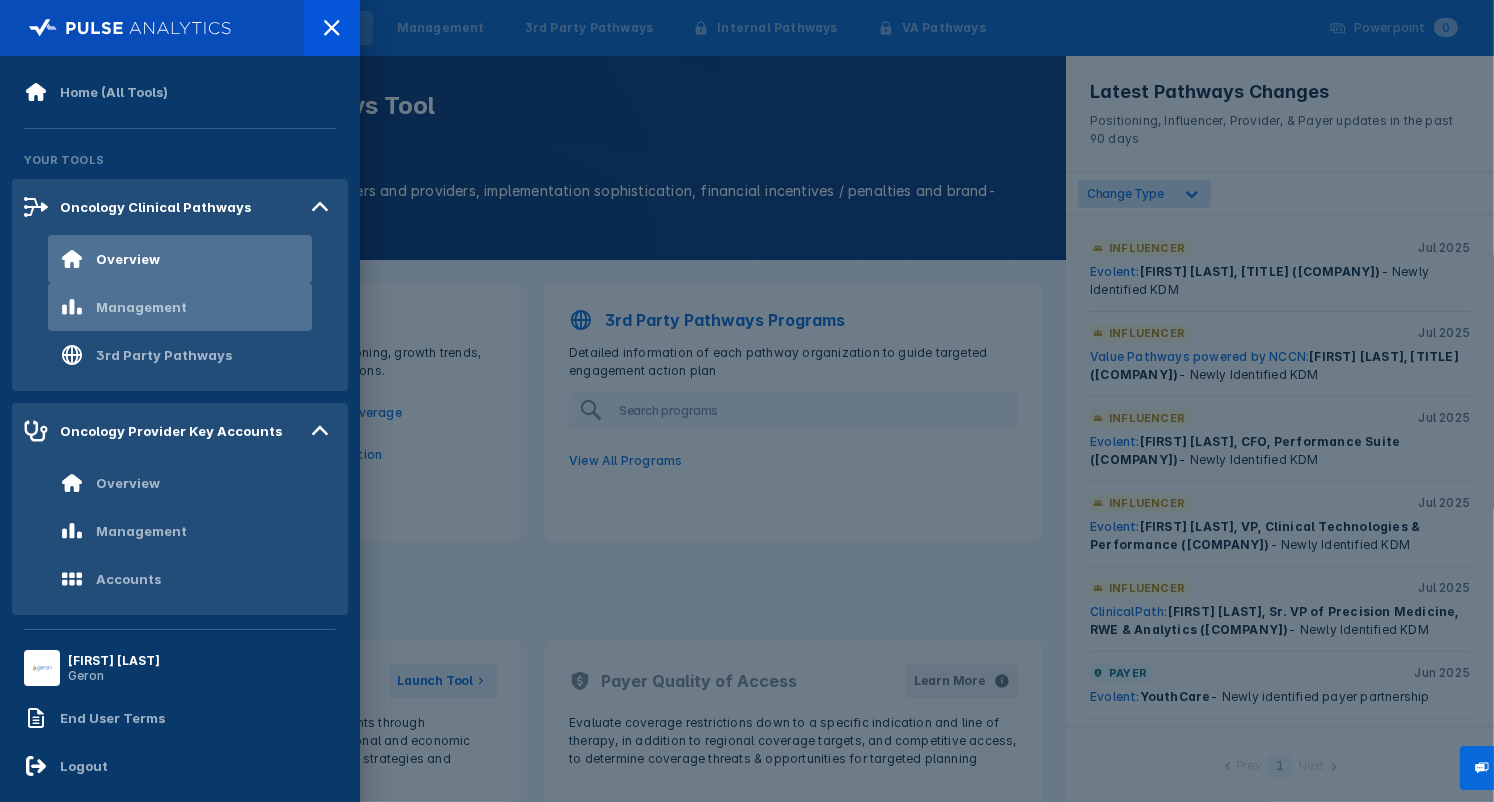 click on "Management" at bounding box center [180, 307] 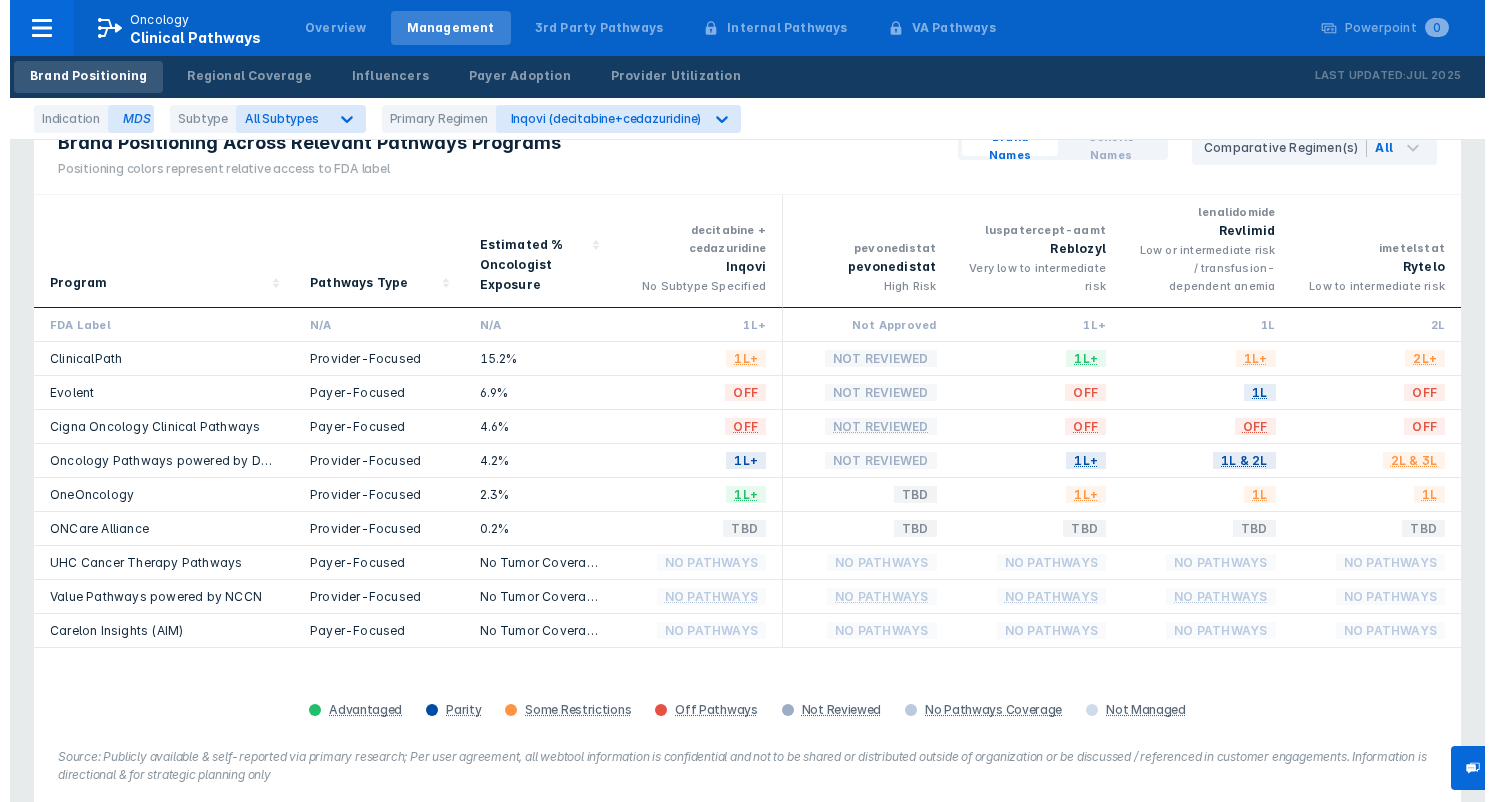 scroll, scrollTop: 0, scrollLeft: 0, axis: both 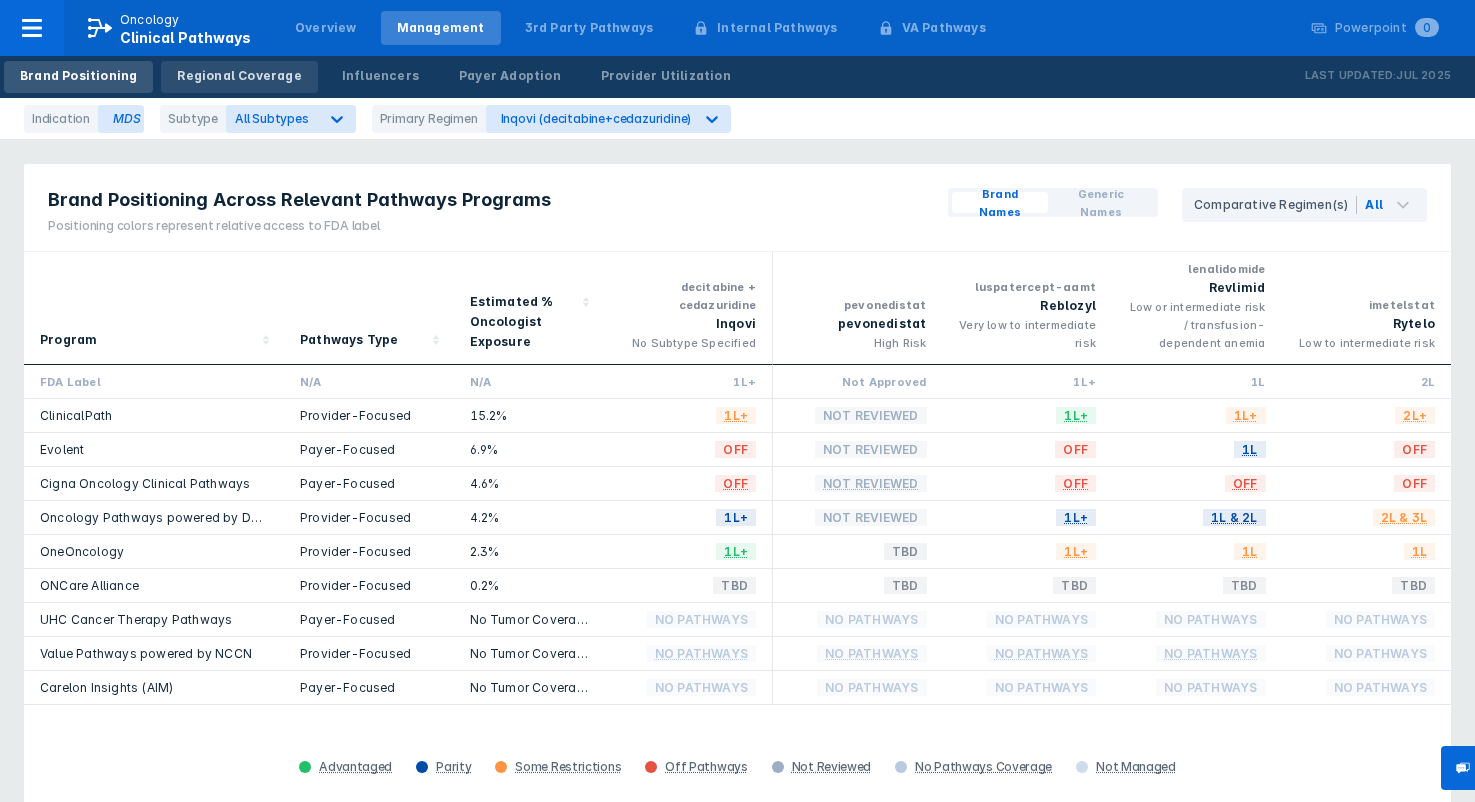 click on "Regional Coverage" at bounding box center [239, 77] 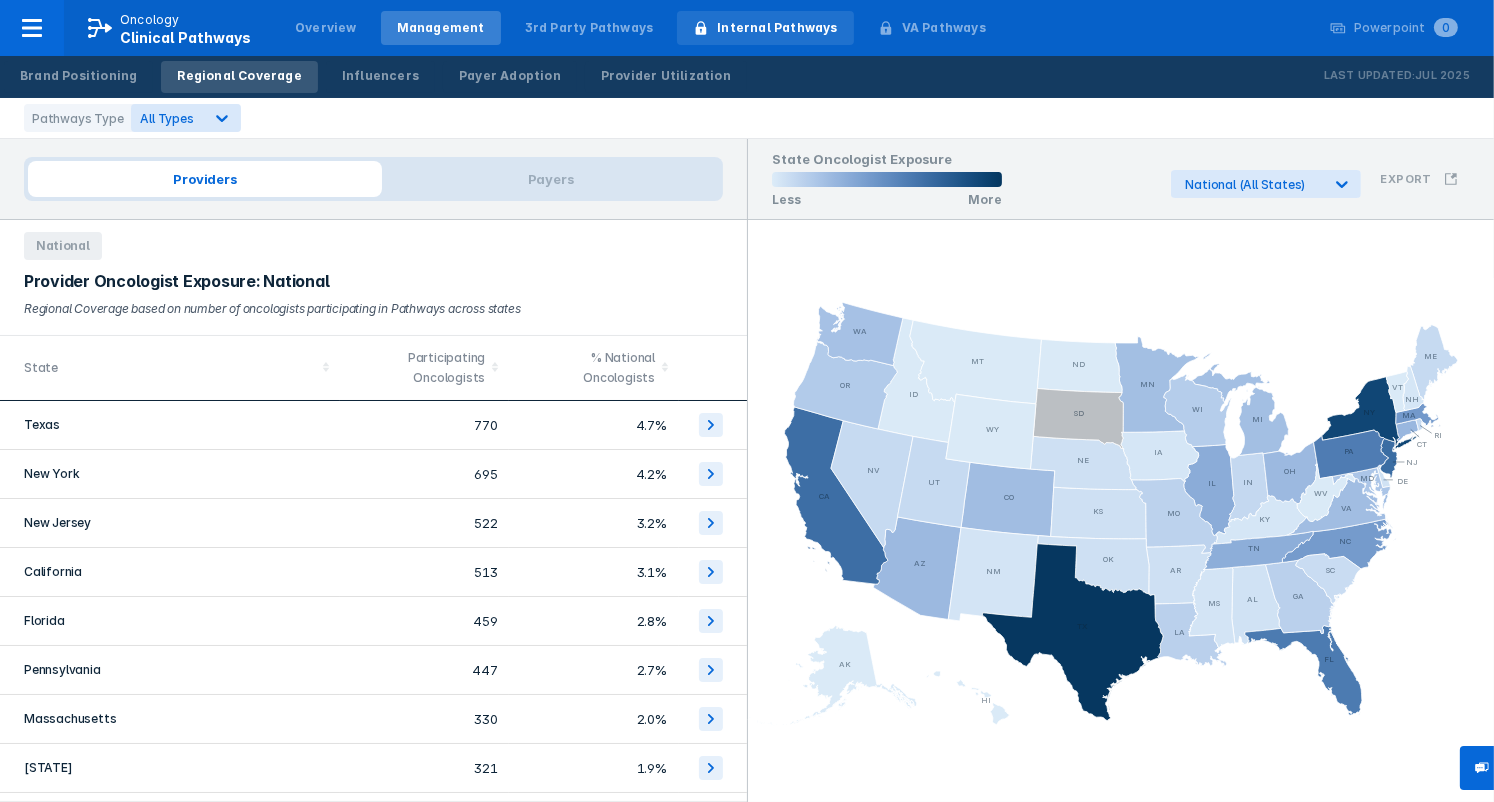 click on "Internal Pathways" at bounding box center [777, 28] 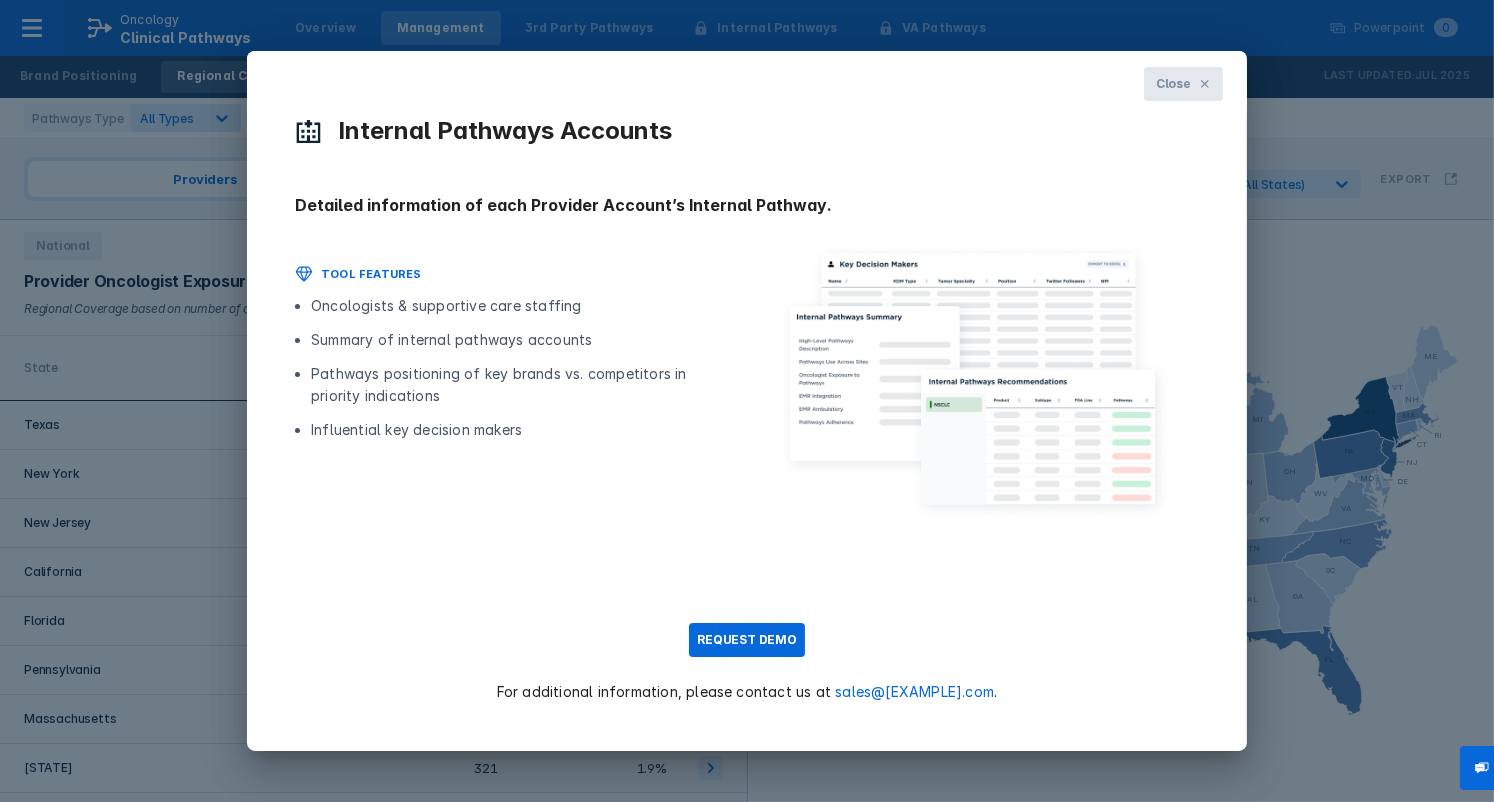 click on "Close" at bounding box center [1173, 84] 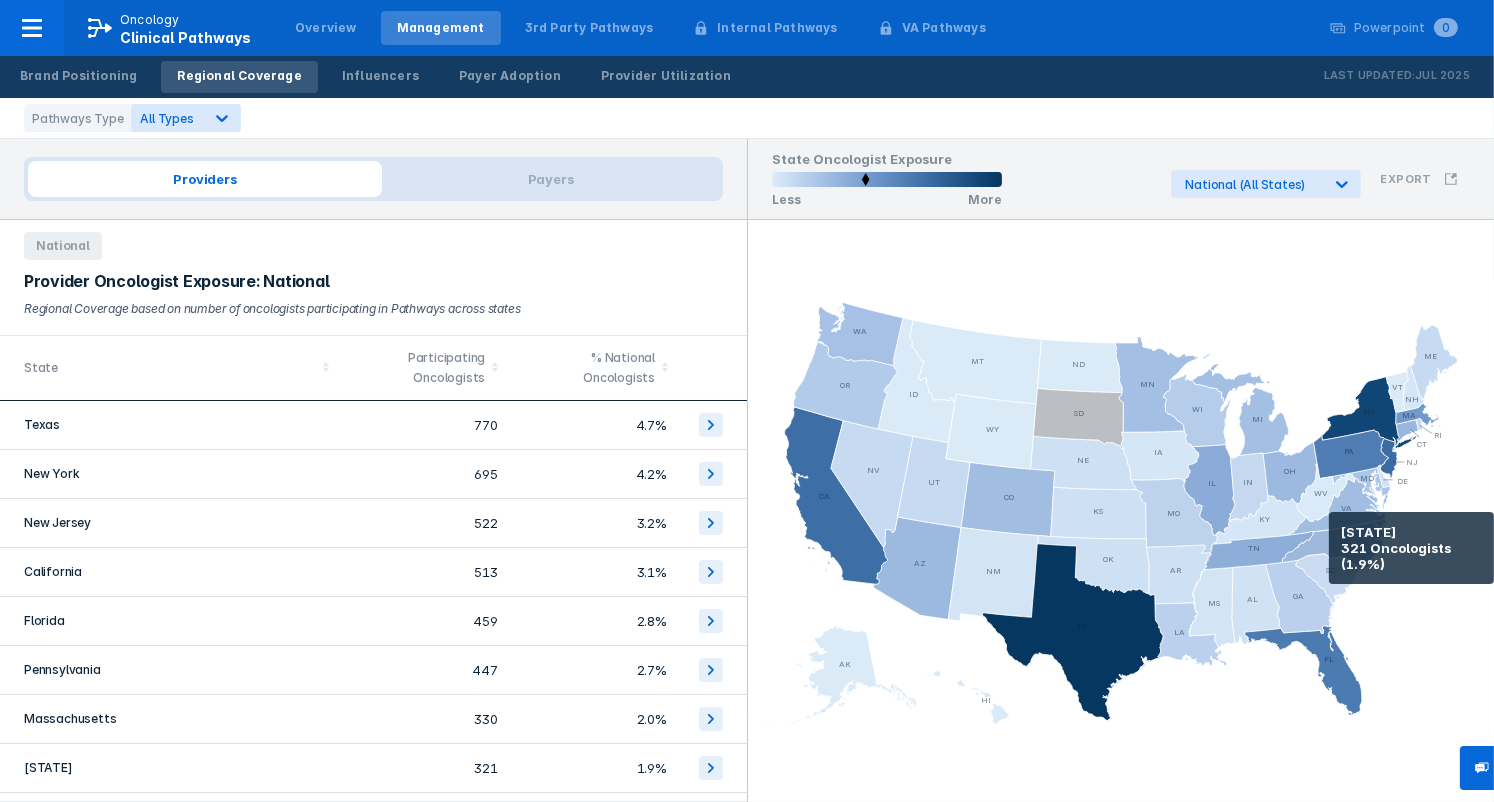 click 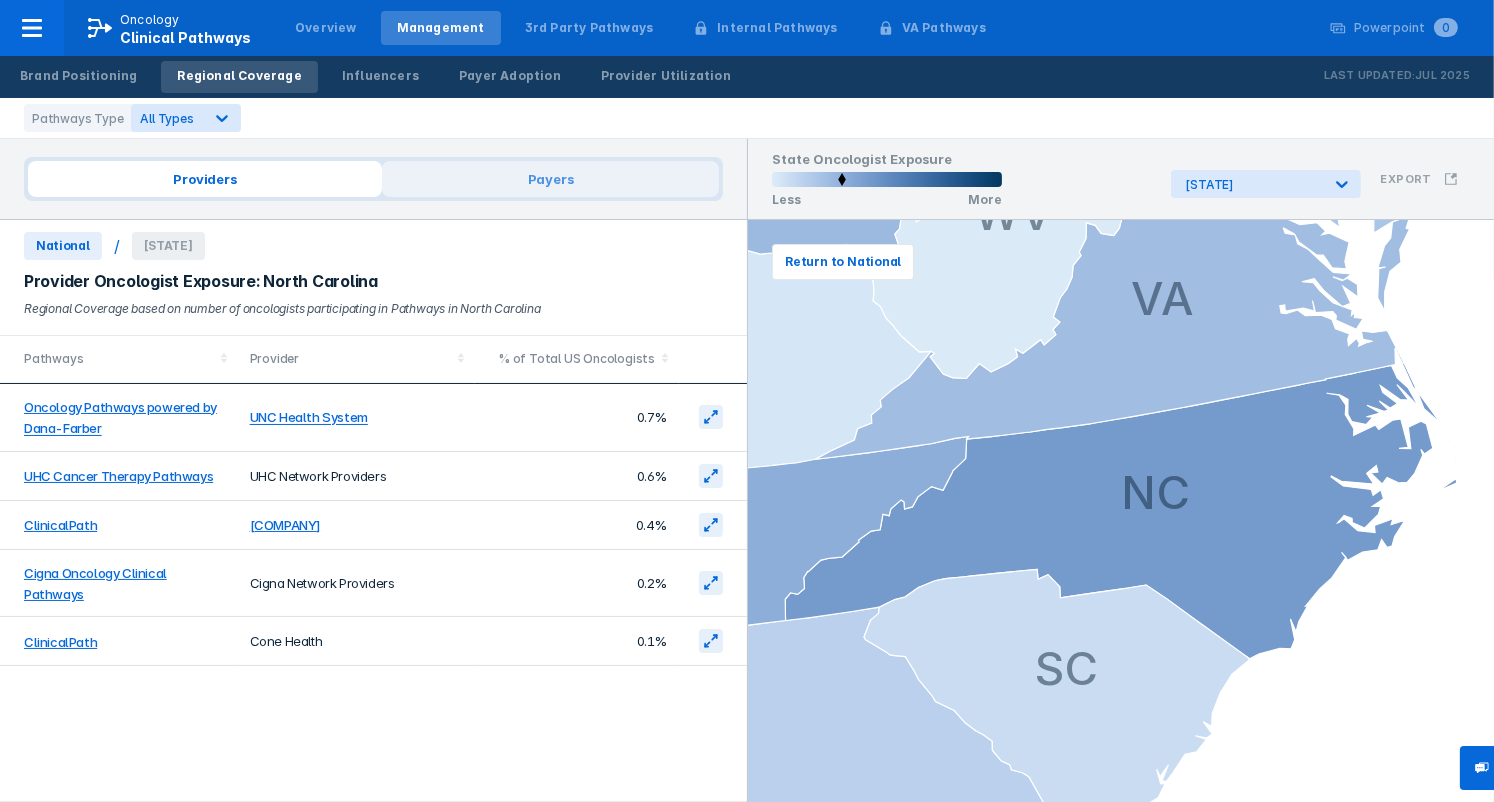 click on "Payers" at bounding box center (550, 179) 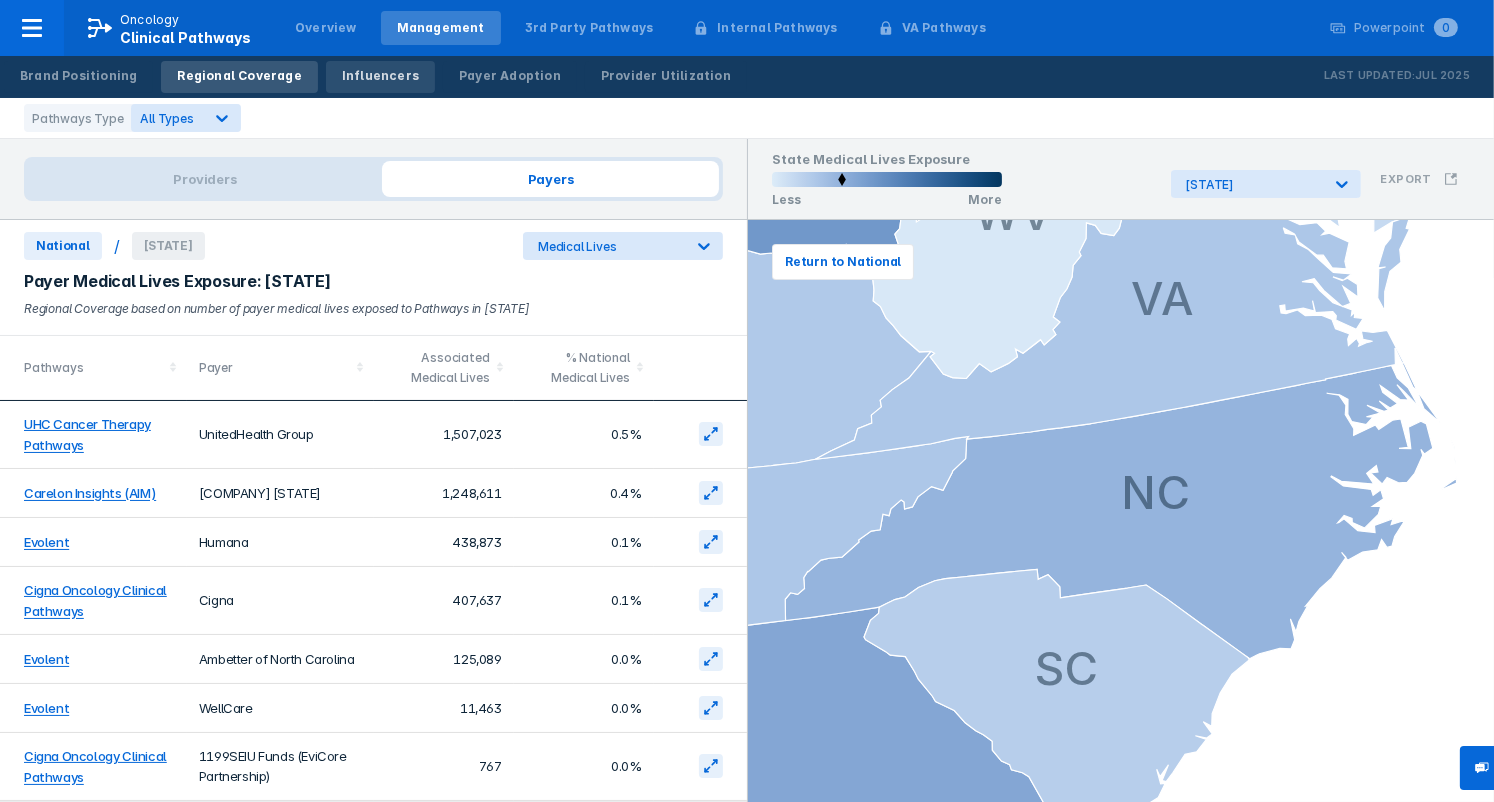 click on "Influencers" at bounding box center (380, 77) 